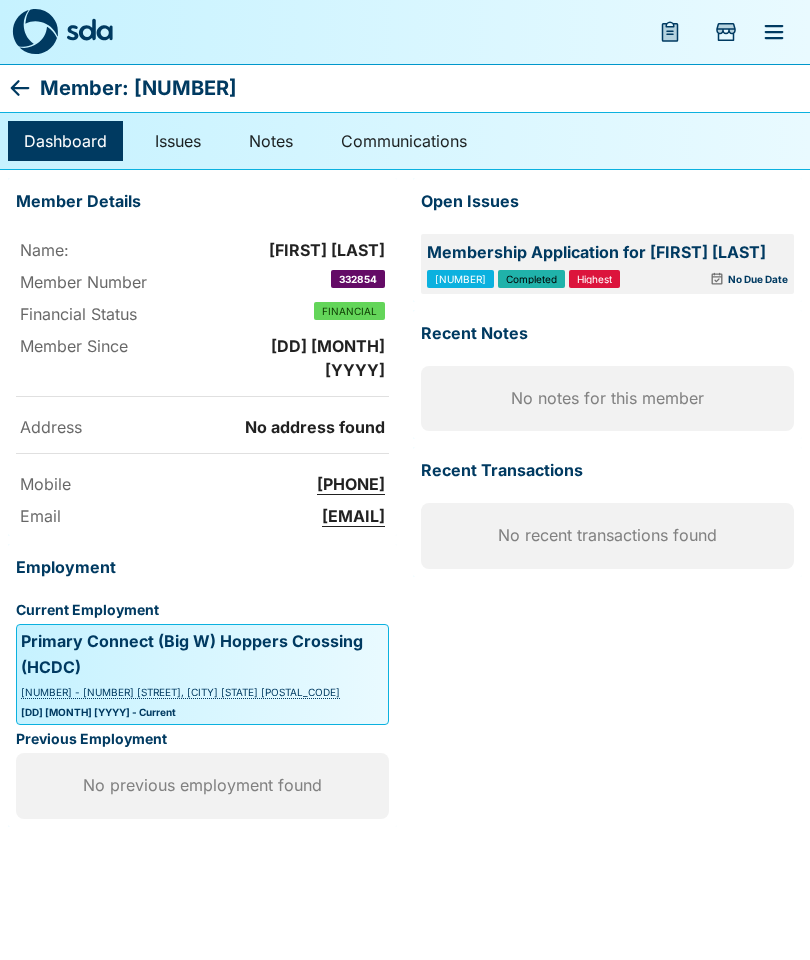 scroll, scrollTop: 0, scrollLeft: 0, axis: both 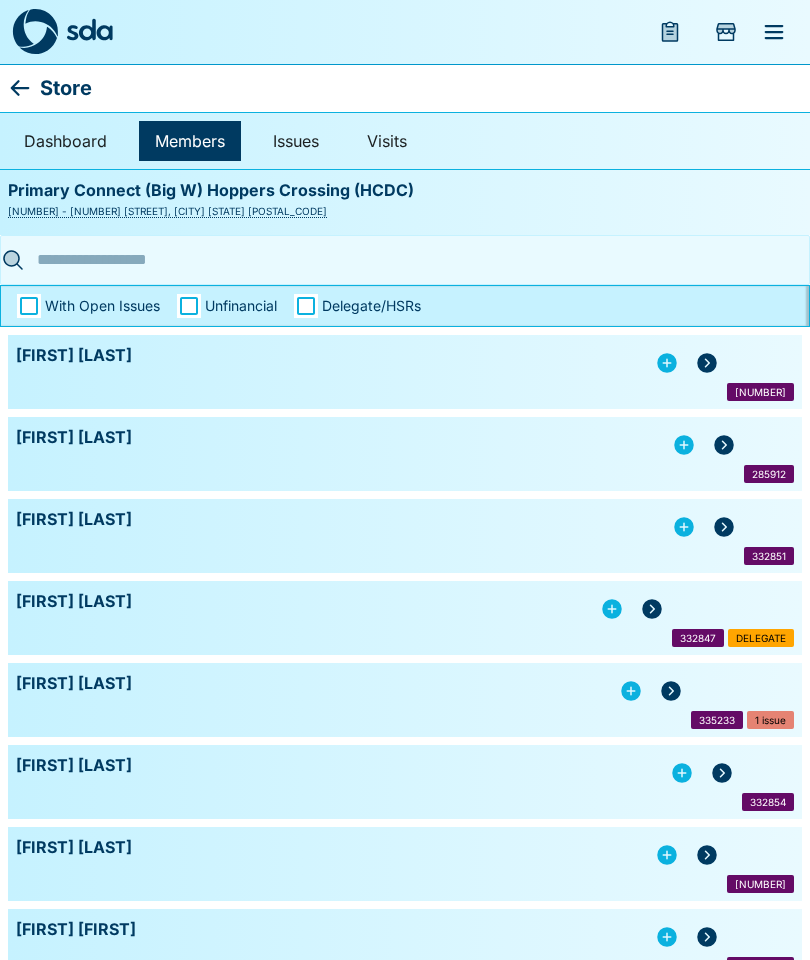 click 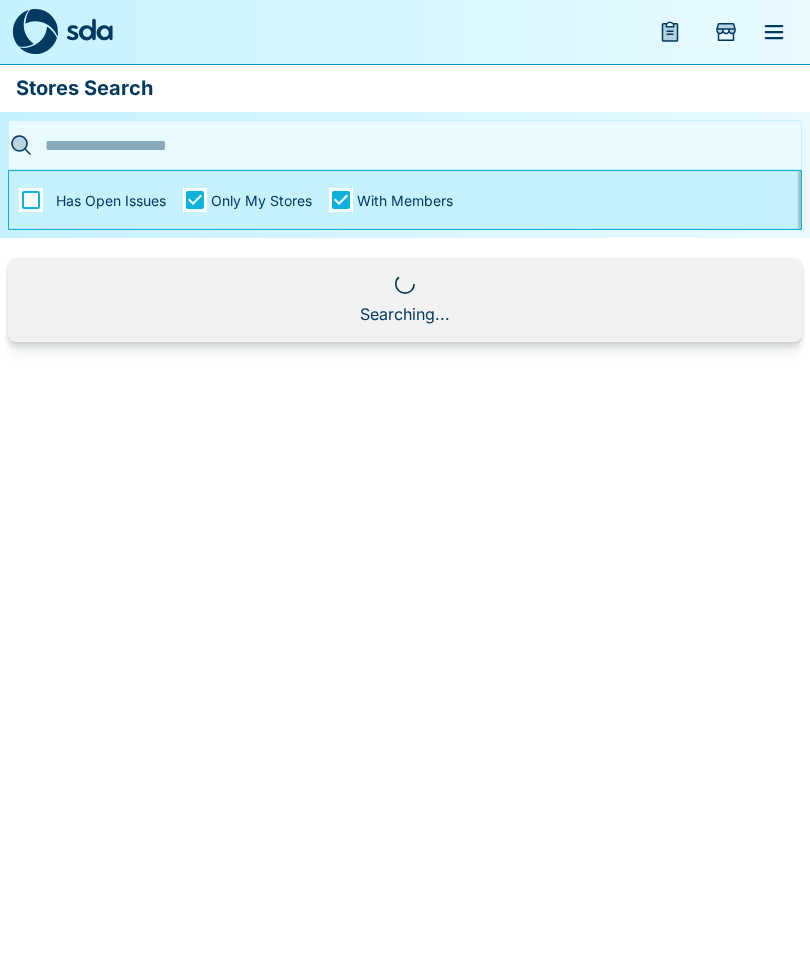 click at bounding box center [399, 145] 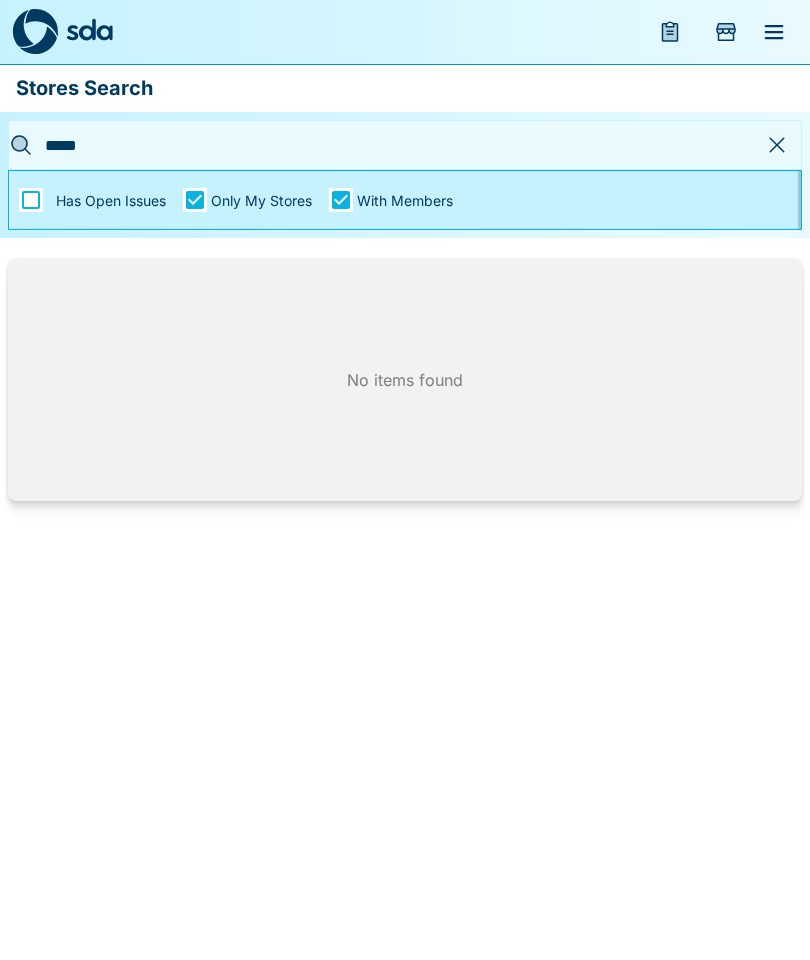 type on "****" 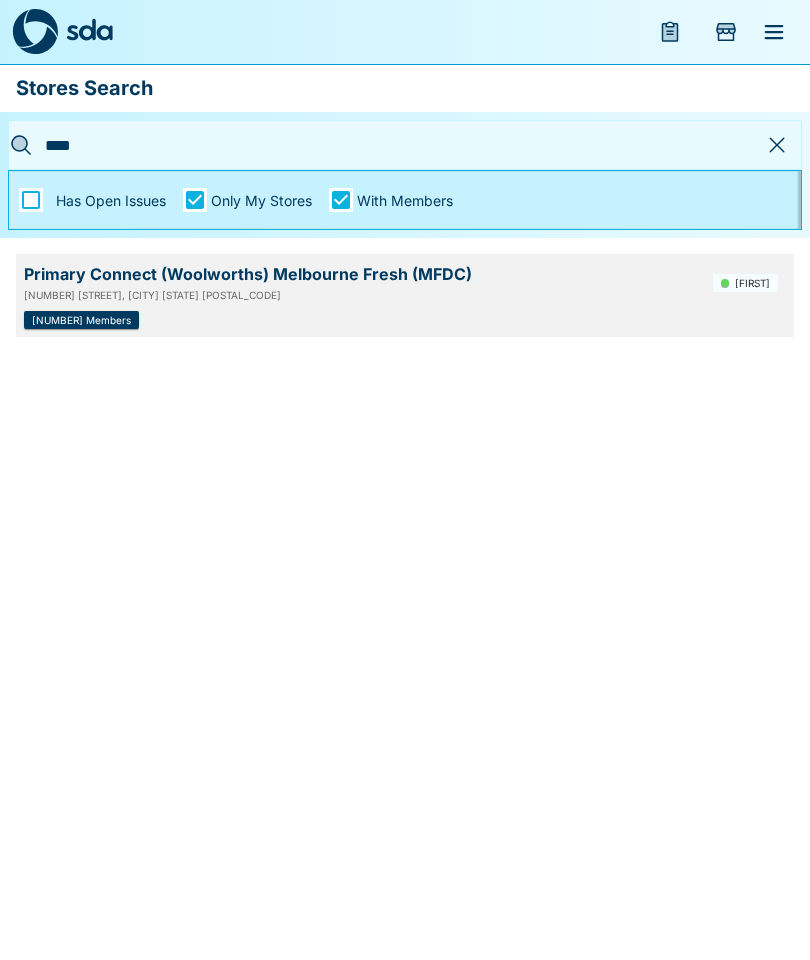 click on "Primary Connect (Woolworths) Melbourne Fresh (MFDC)" at bounding box center [360, 274] 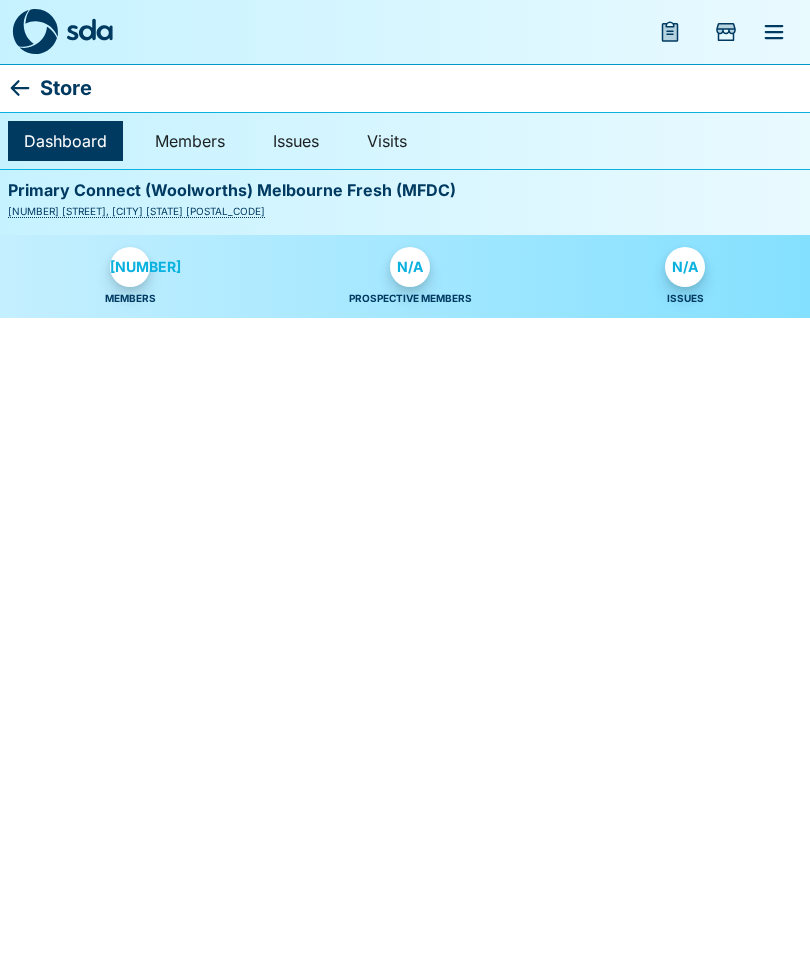 click on "[NUMBER]" at bounding box center (130, 267) 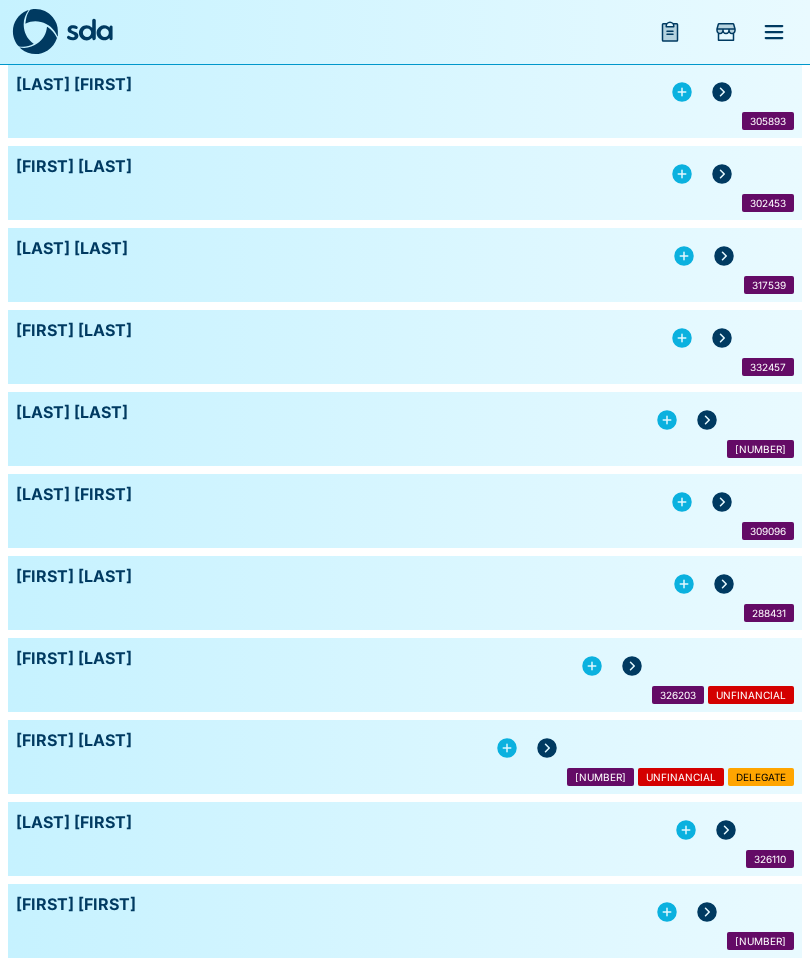 scroll, scrollTop: 0, scrollLeft: 0, axis: both 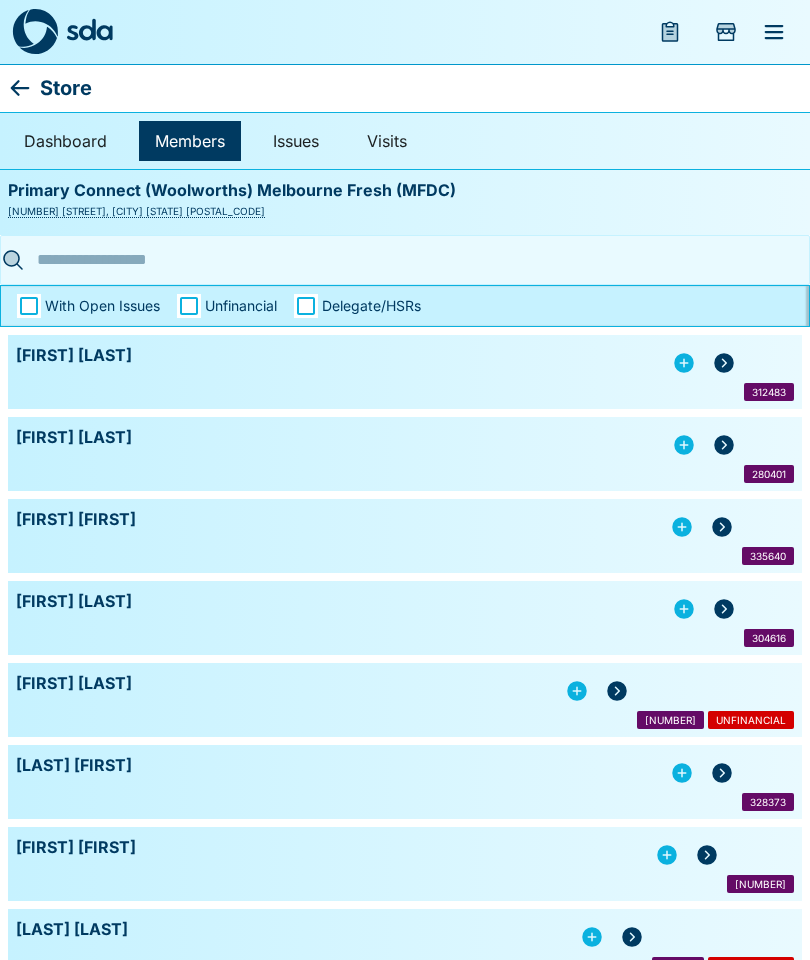 click at bounding box center (399, 259) 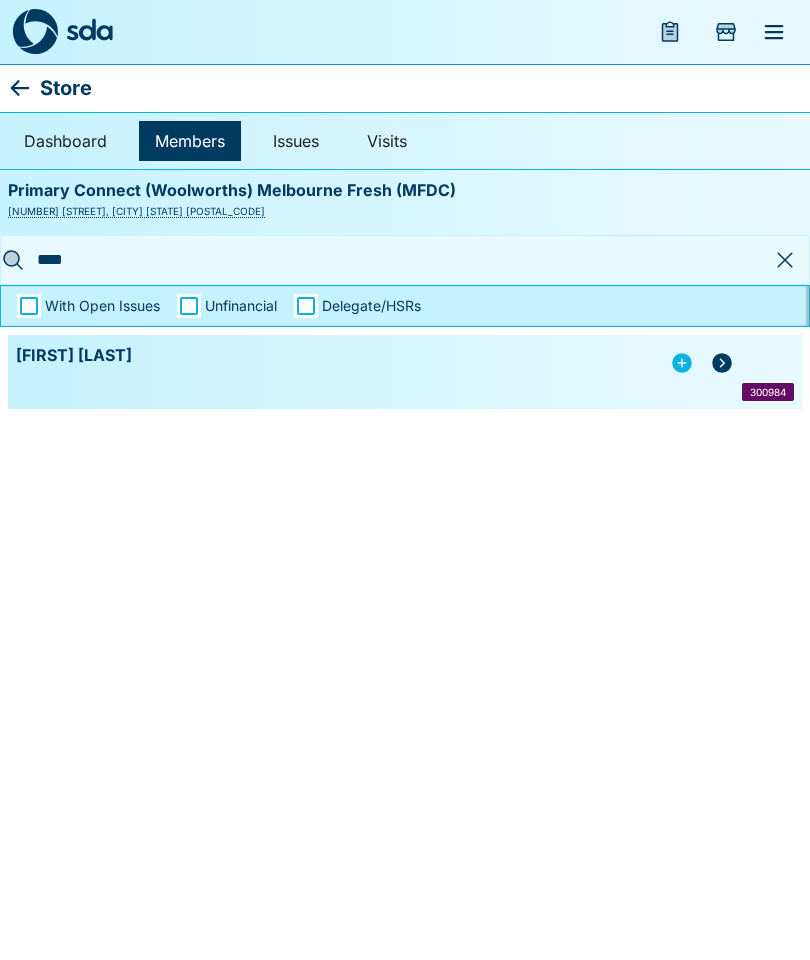 type on "****" 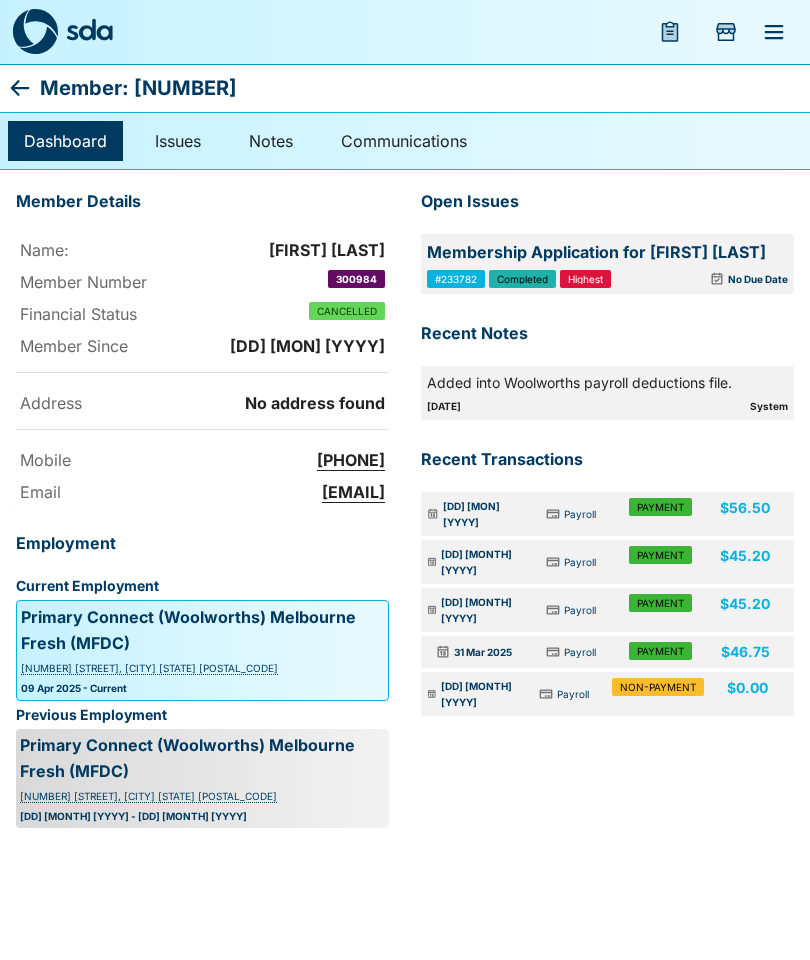 click 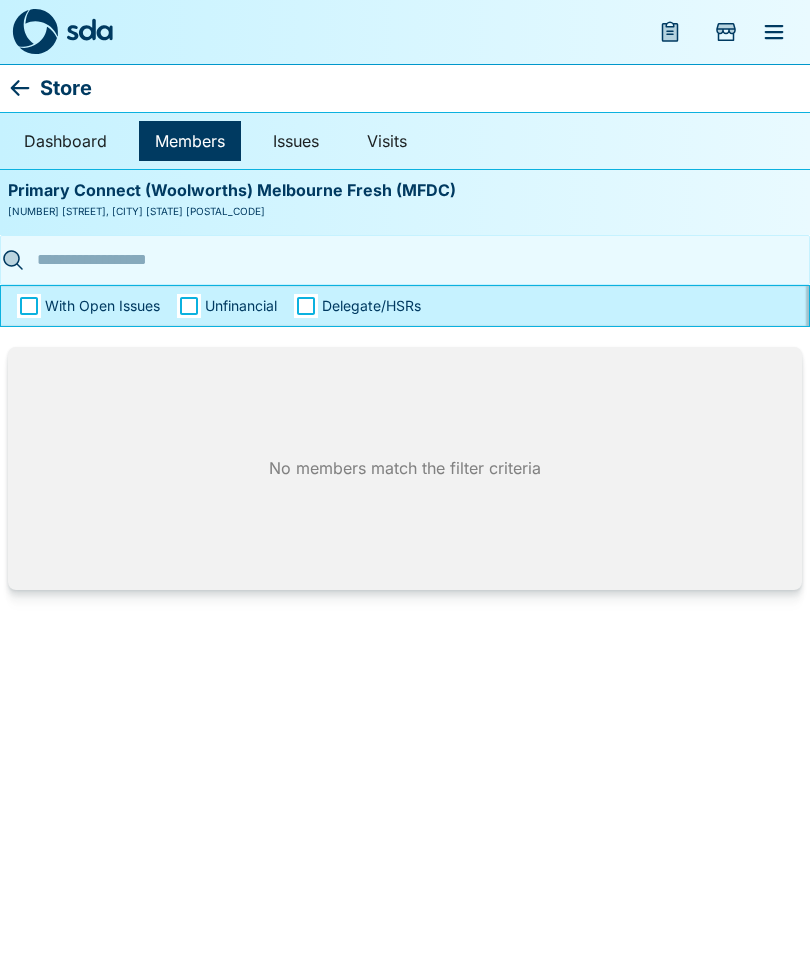 type on "****" 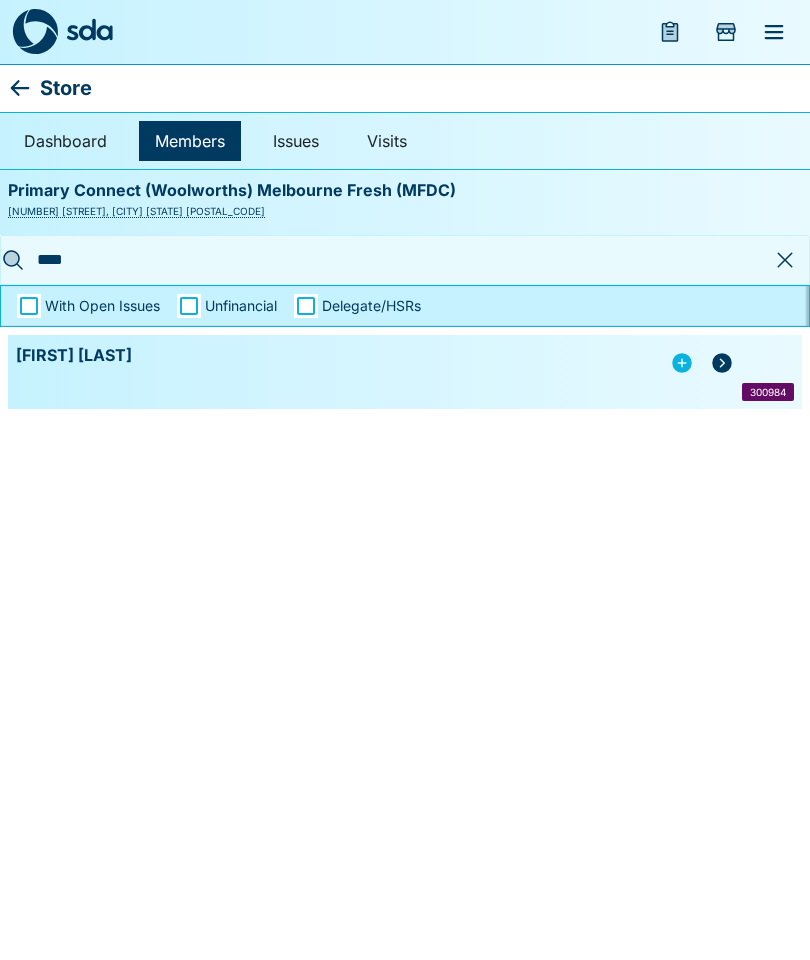 click on "[FIRST] [LAST] [NUMBER]" at bounding box center (405, 372) 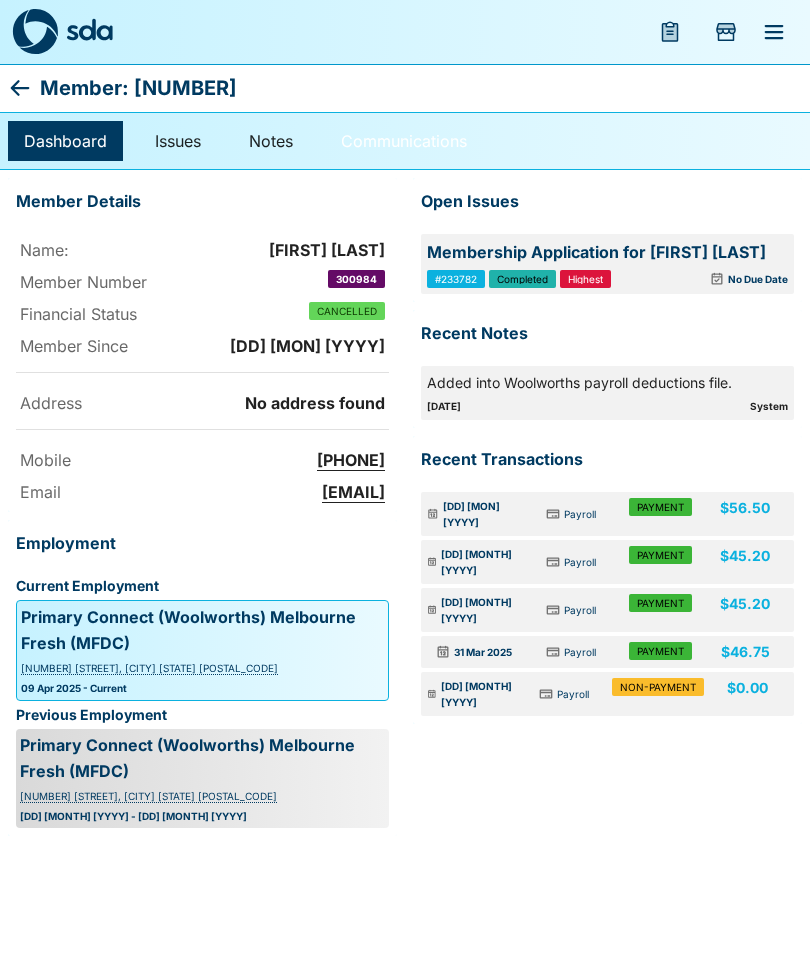 click on "Communications" at bounding box center (404, 141) 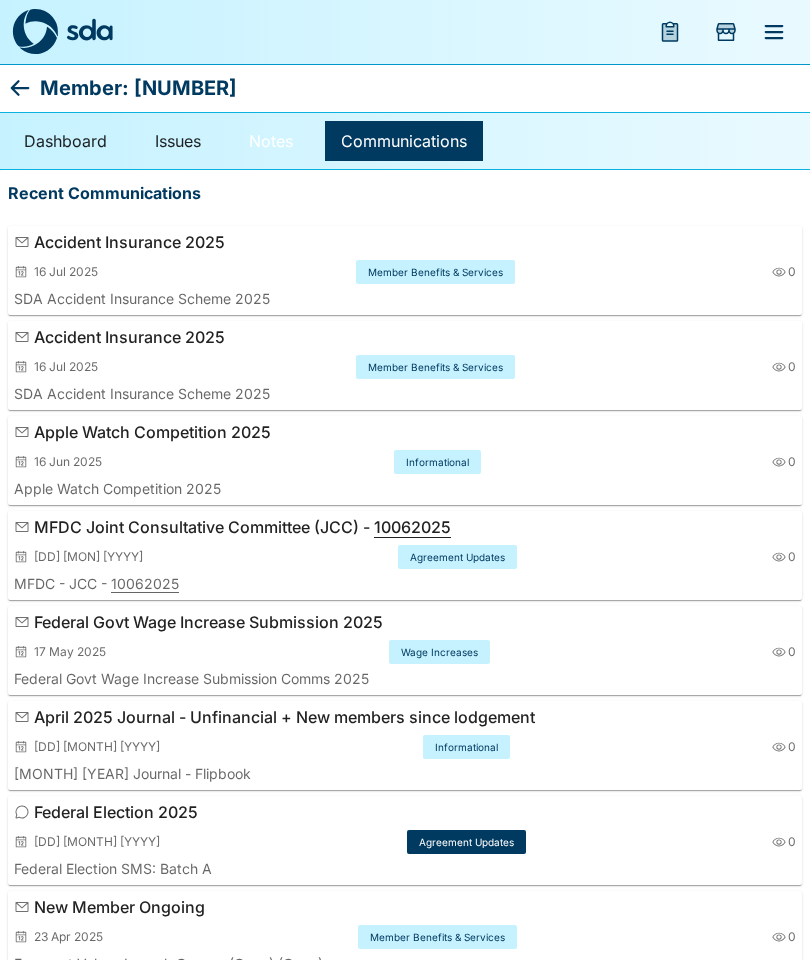 click on "Notes" at bounding box center [271, 141] 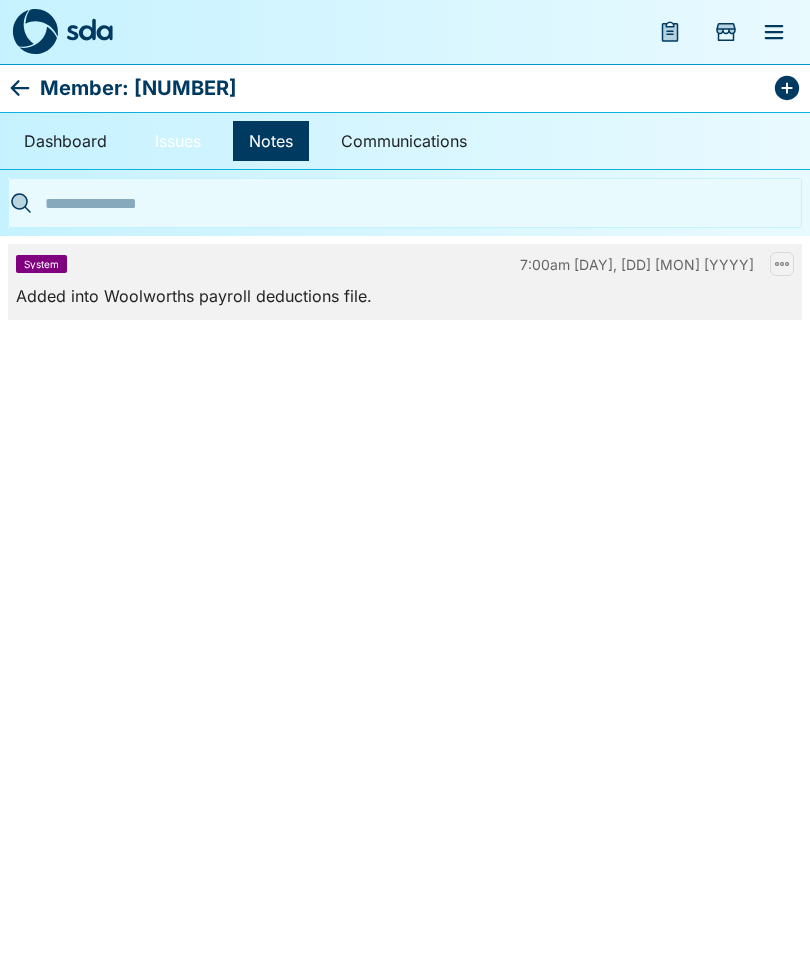 click on "Issues" at bounding box center [178, 141] 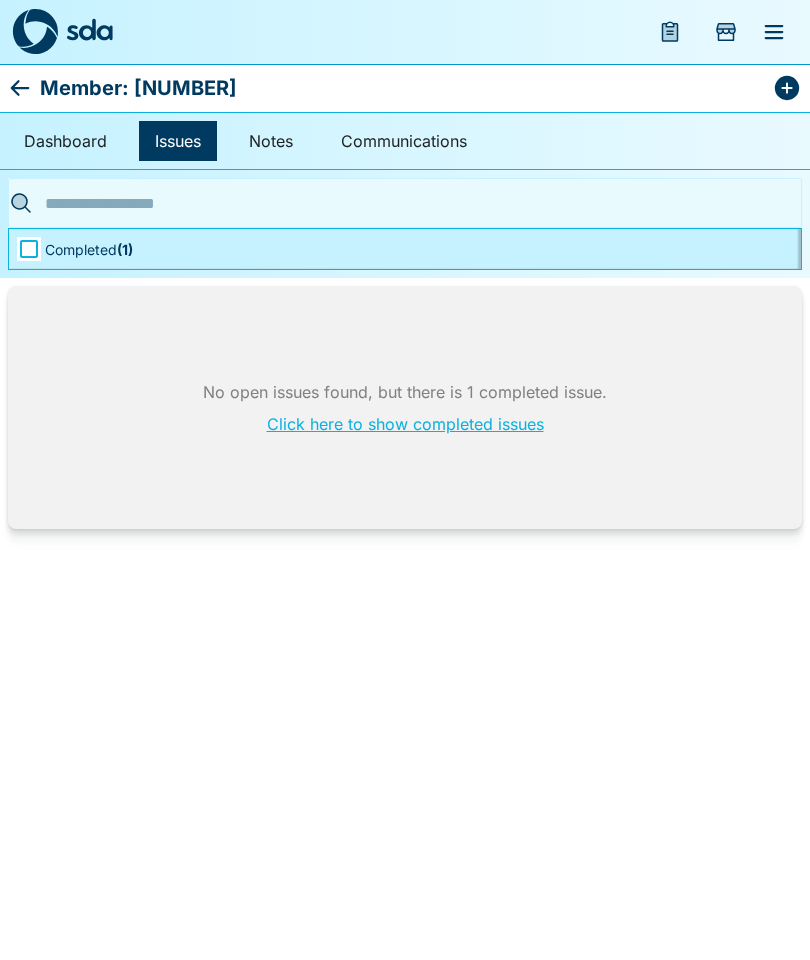 click on "Click here to show completed issues" at bounding box center [405, 424] 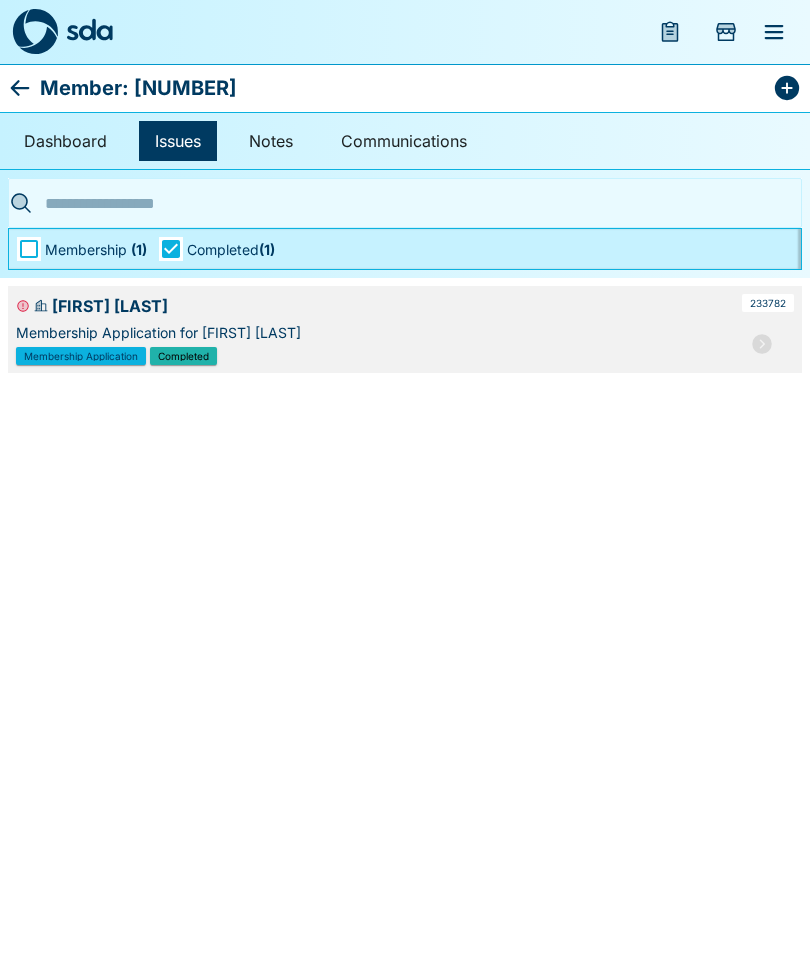 click at bounding box center (762, 344) 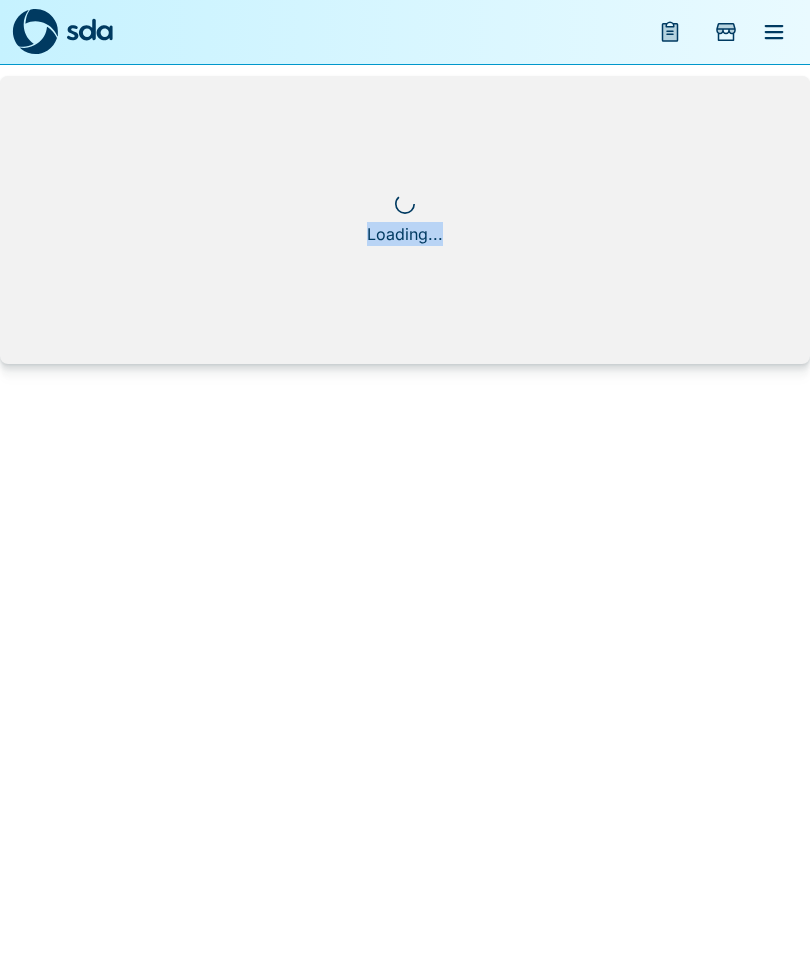 click on "Loading..." at bounding box center [405, 188] 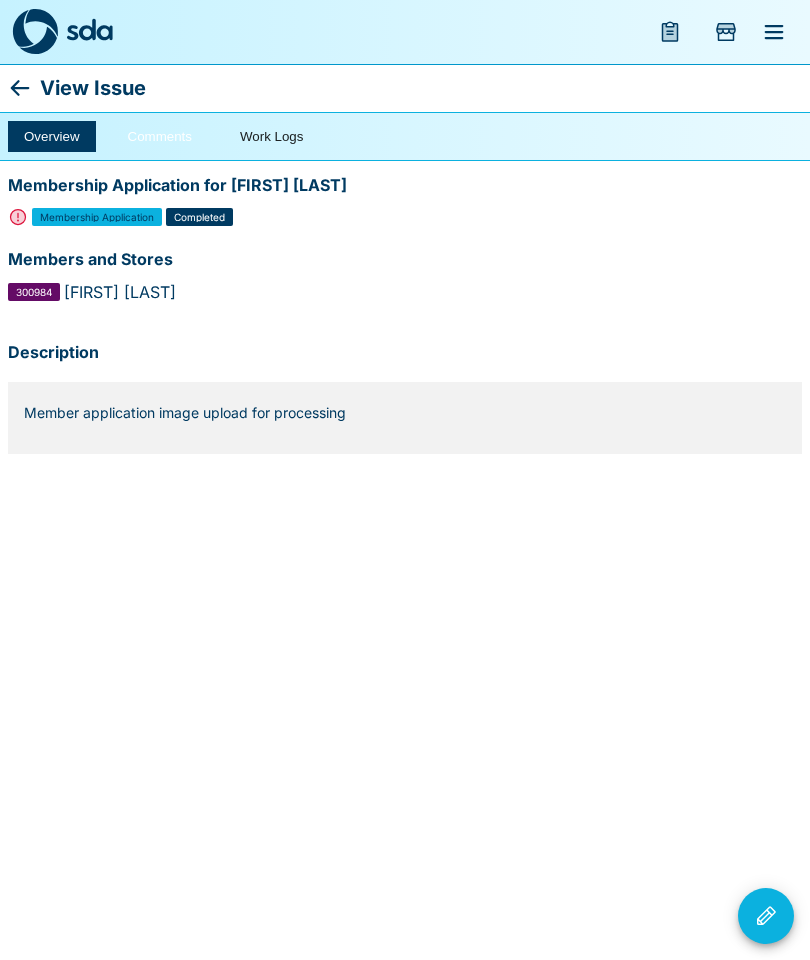 click on "Comments" at bounding box center [160, 136] 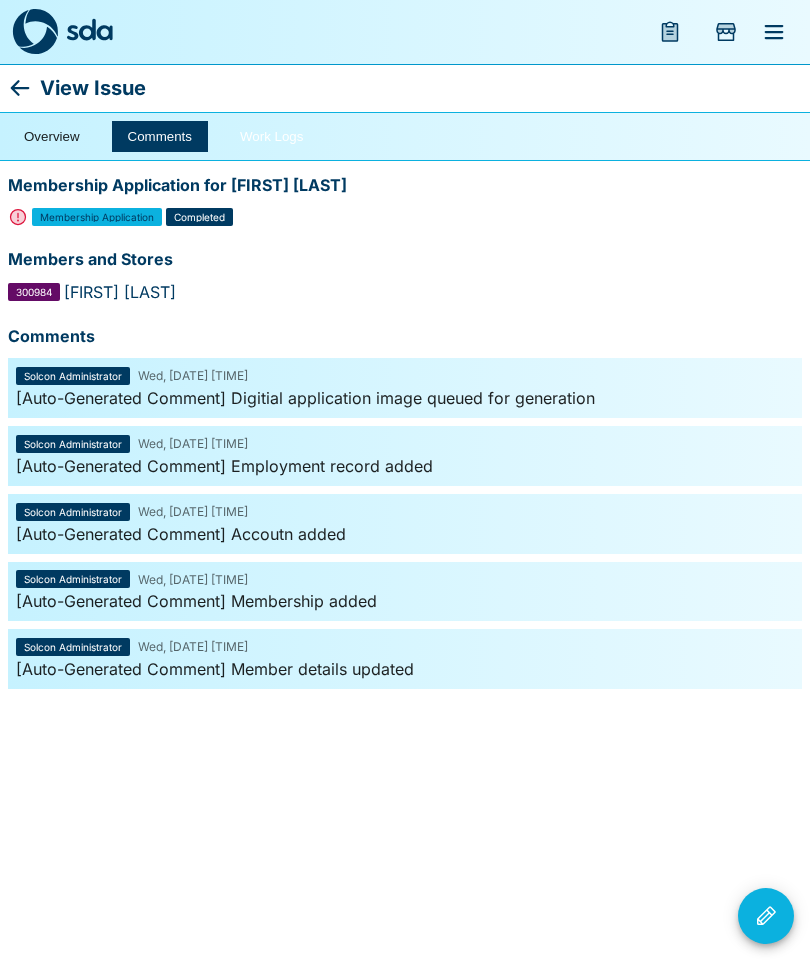 click on "Work Logs" at bounding box center (271, 136) 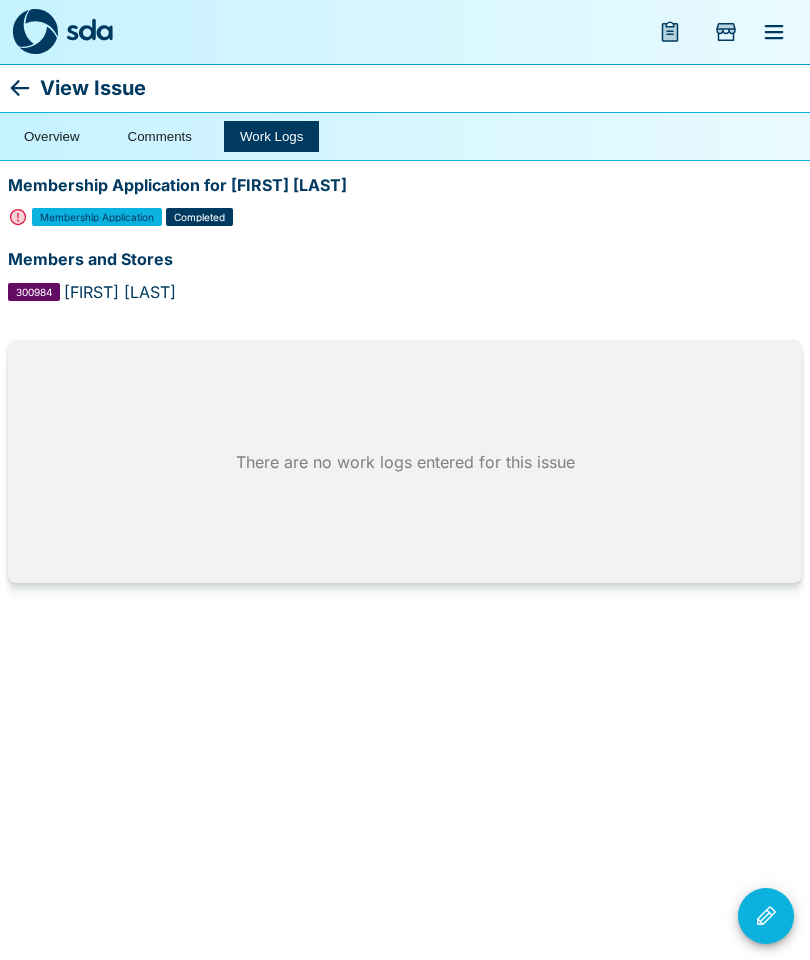 click 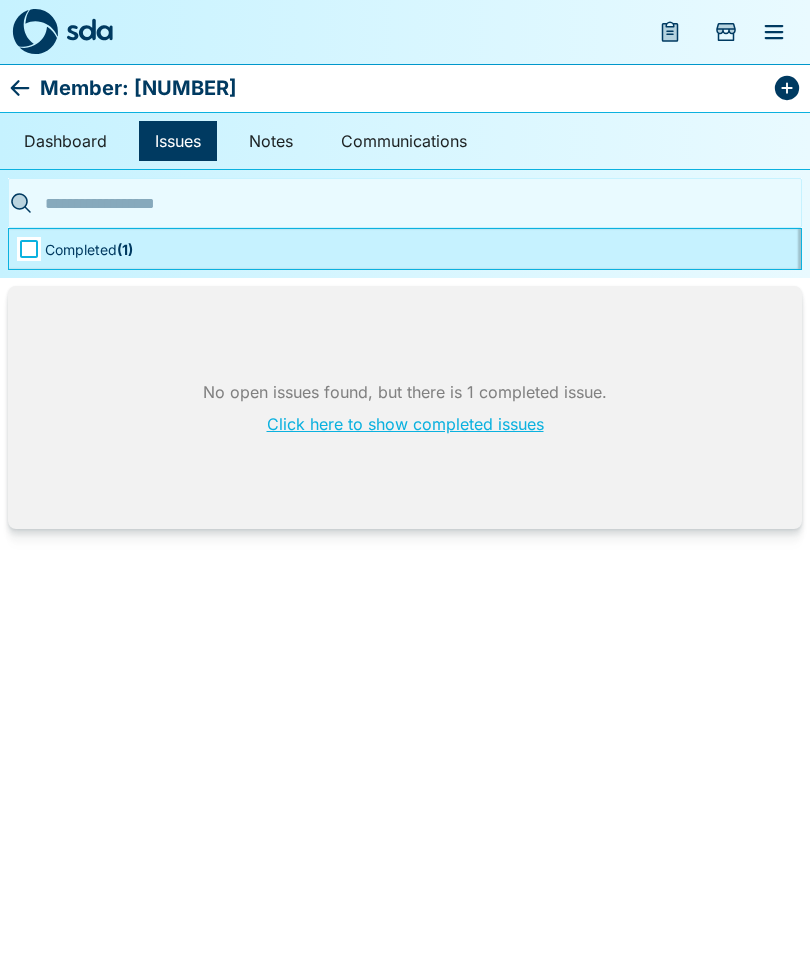 click 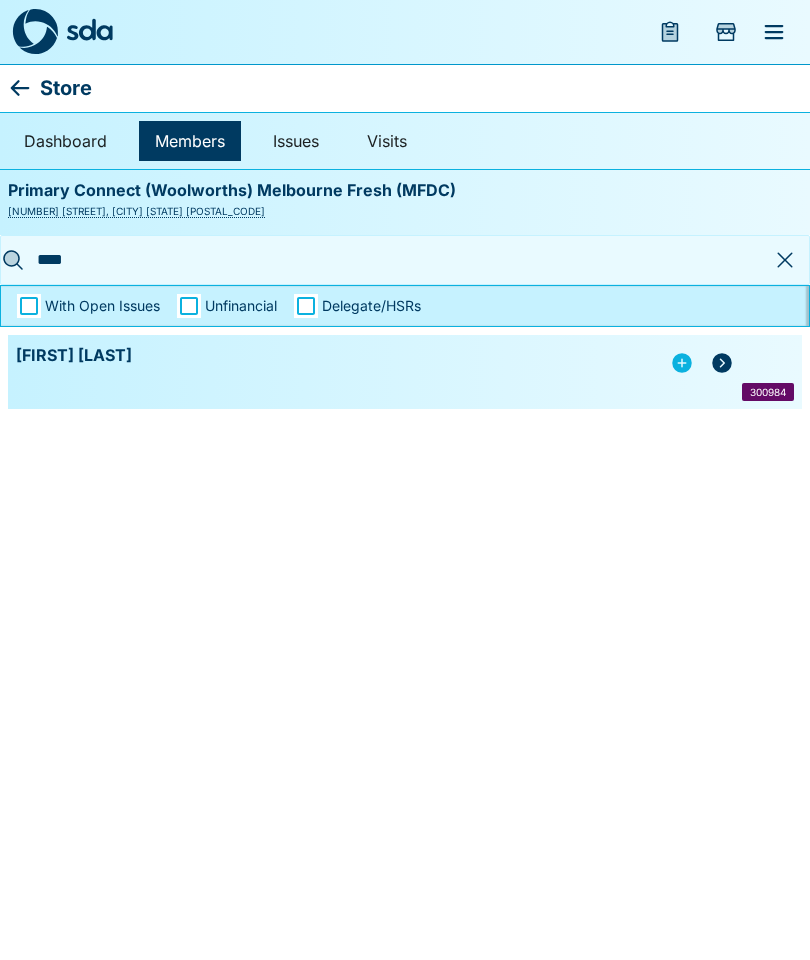 click on "****" at bounding box center (399, 259) 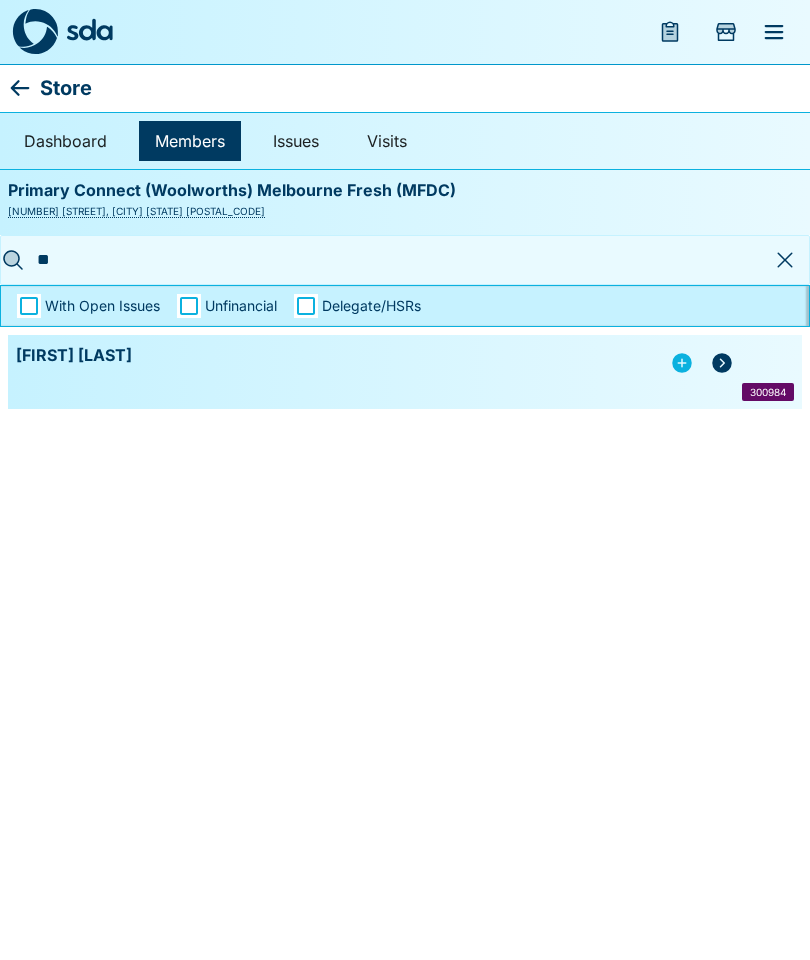 type on "*" 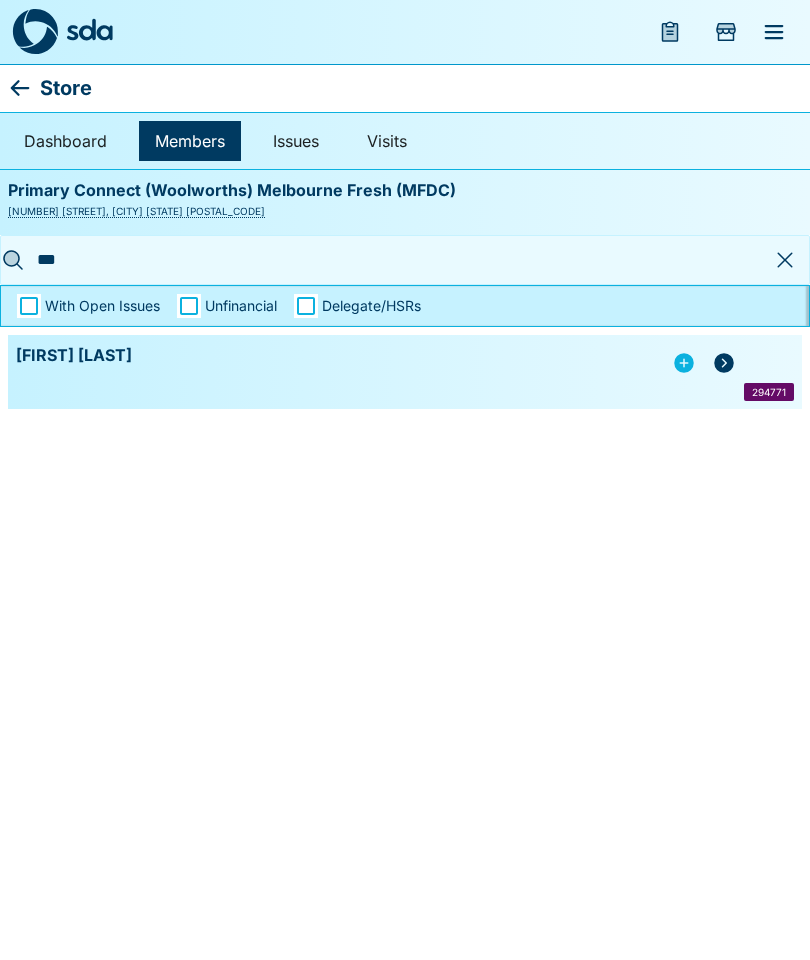 type on "***" 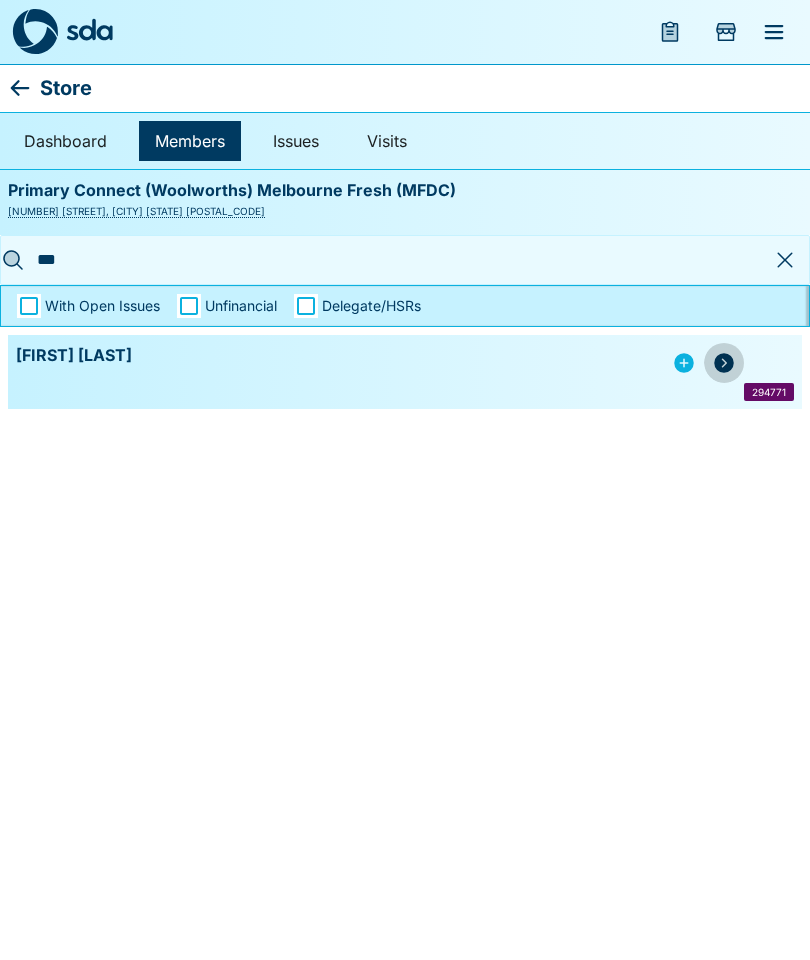 click 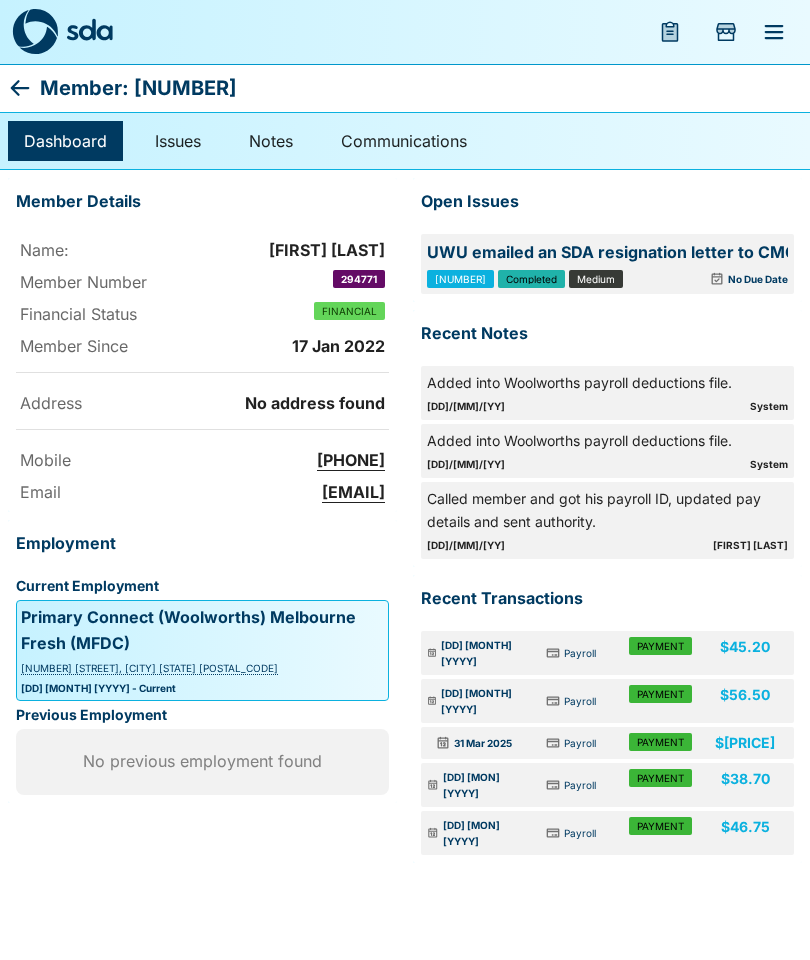click on "UWU emailed an SDA resignation letter to CMG payroll for this member" at bounding box center [607, 253] 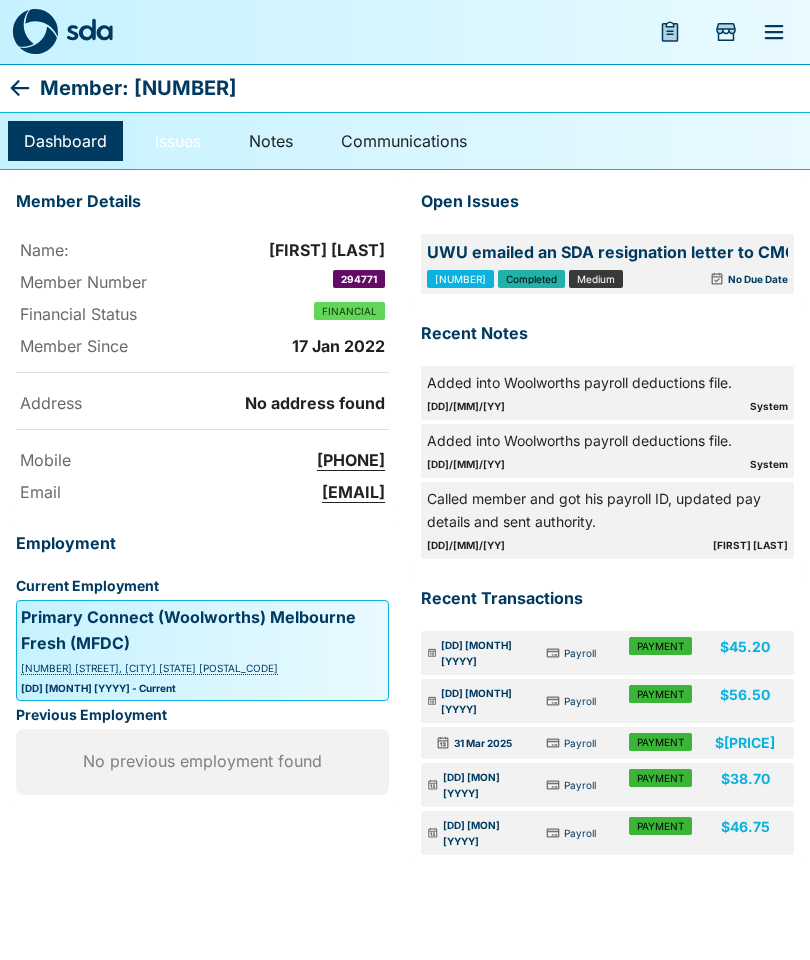 click on "Issues" at bounding box center [178, 141] 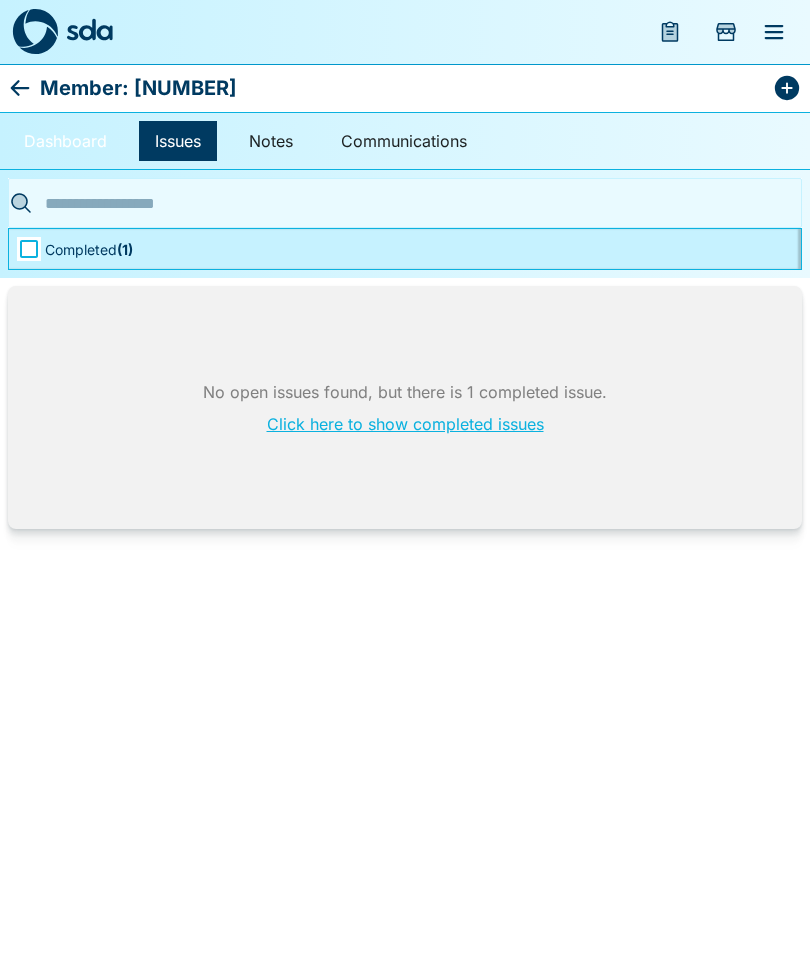 click on "Dashboard" at bounding box center (65, 141) 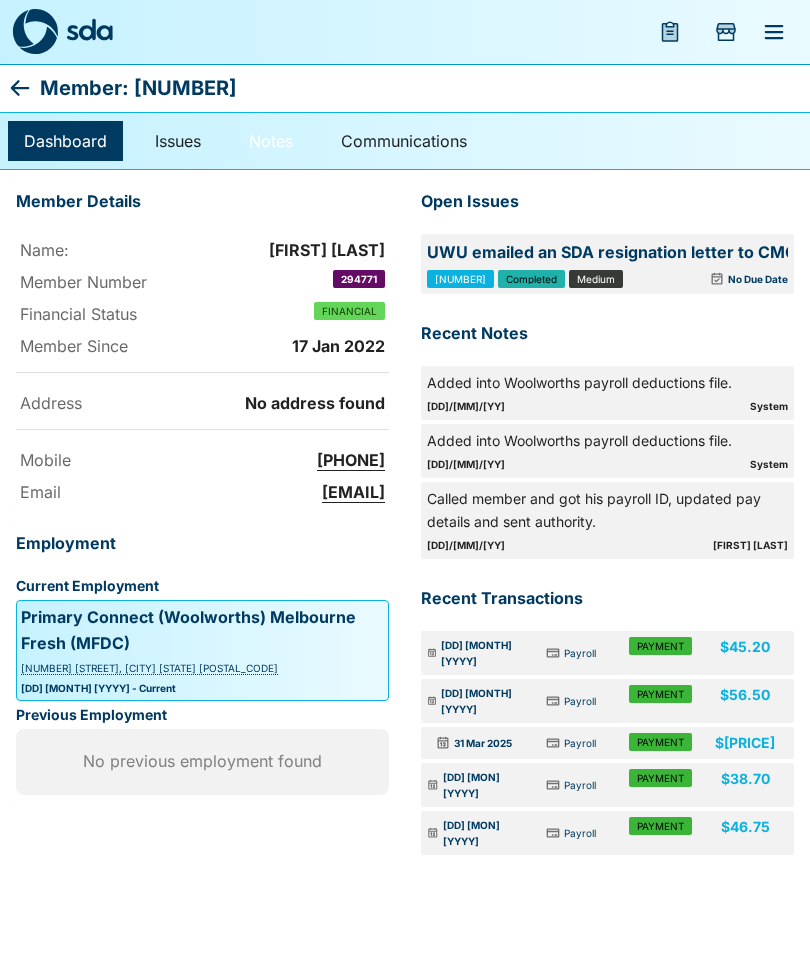 click on "Notes" at bounding box center [271, 141] 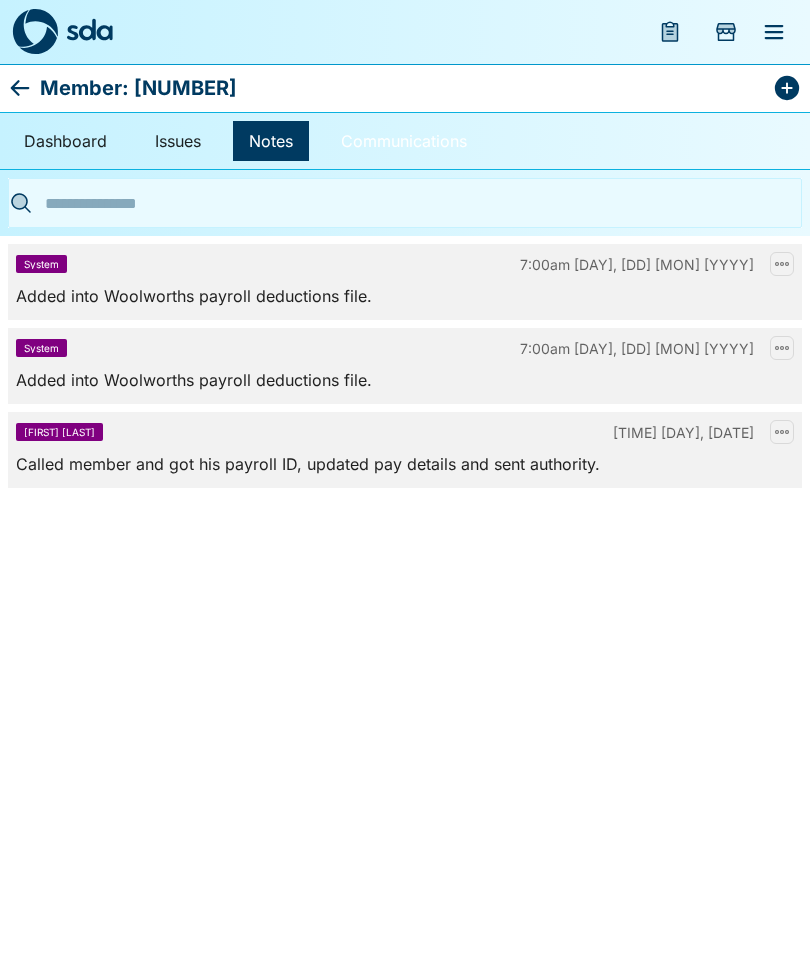 click on "Communications" at bounding box center (404, 141) 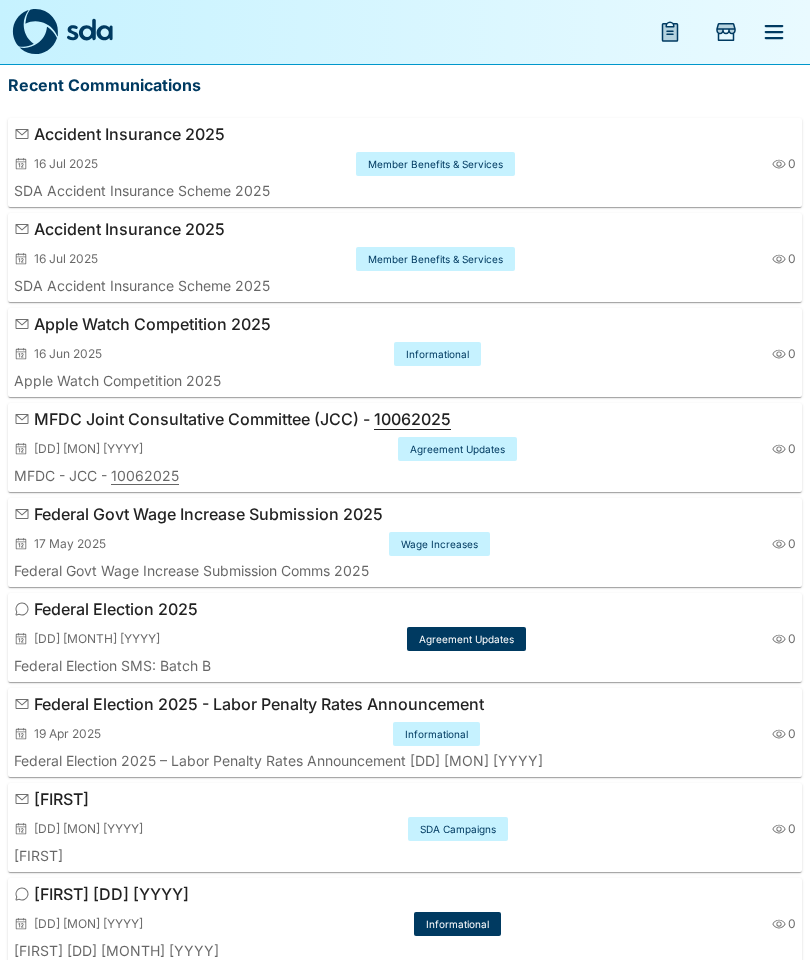 scroll, scrollTop: 0, scrollLeft: 0, axis: both 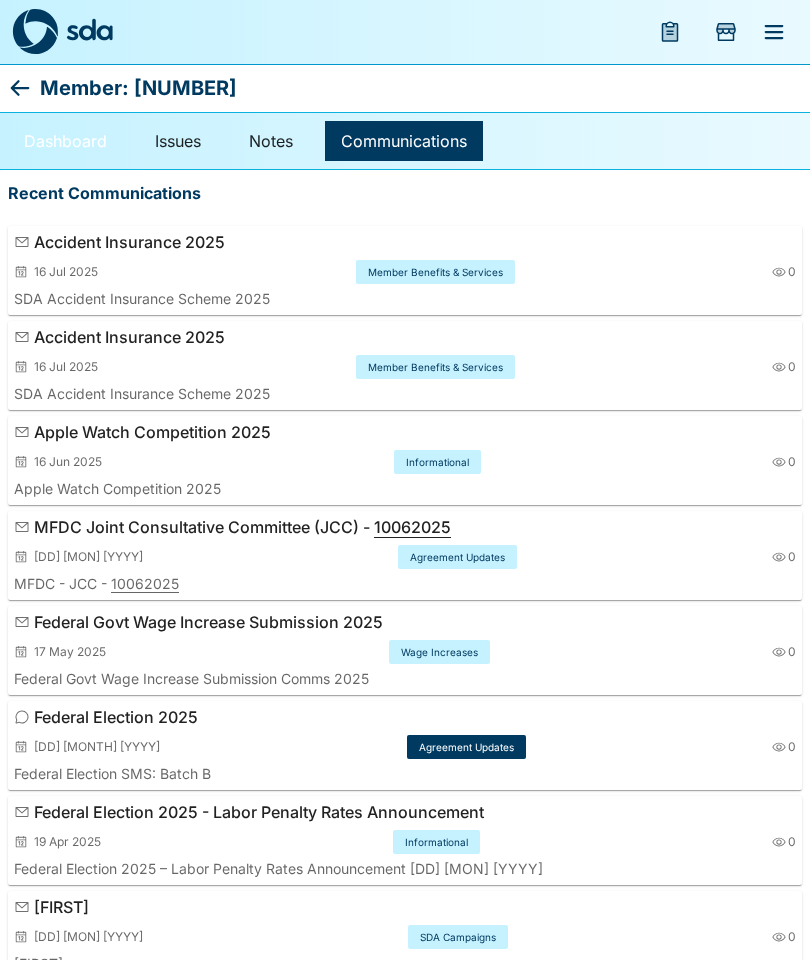 click on "Dashboard" at bounding box center (65, 141) 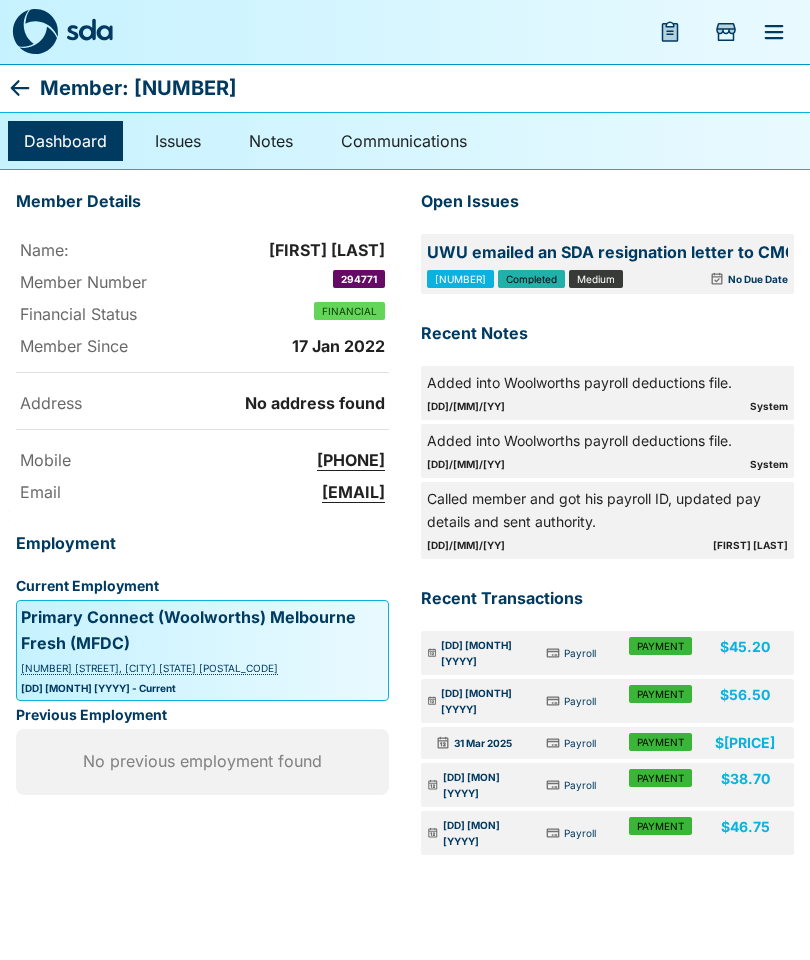 click on "UWU emailed an SDA resignation letter to CMG payroll for this member" at bounding box center [607, 253] 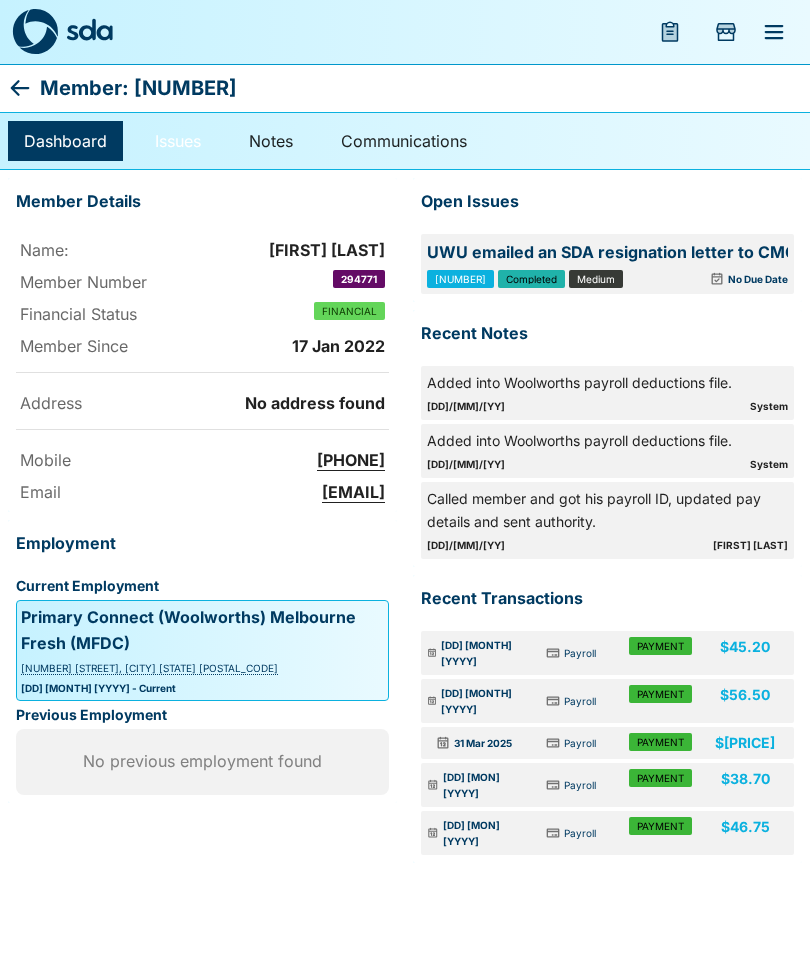 click on "Issues" at bounding box center (178, 141) 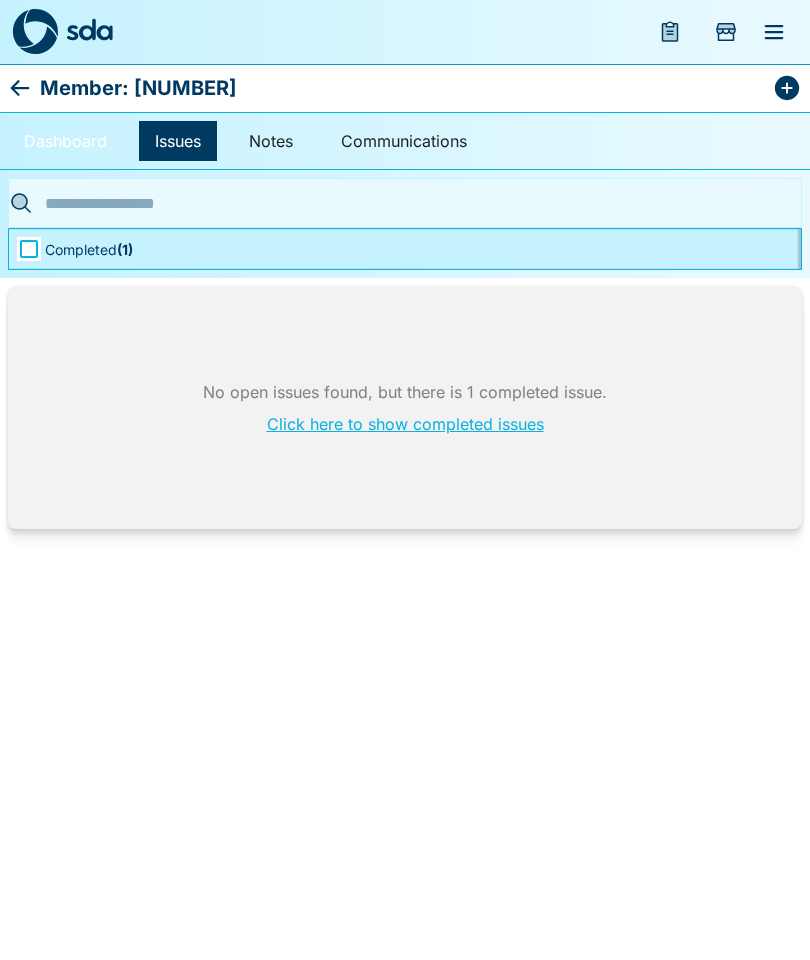 click on "Dashboard" at bounding box center [65, 141] 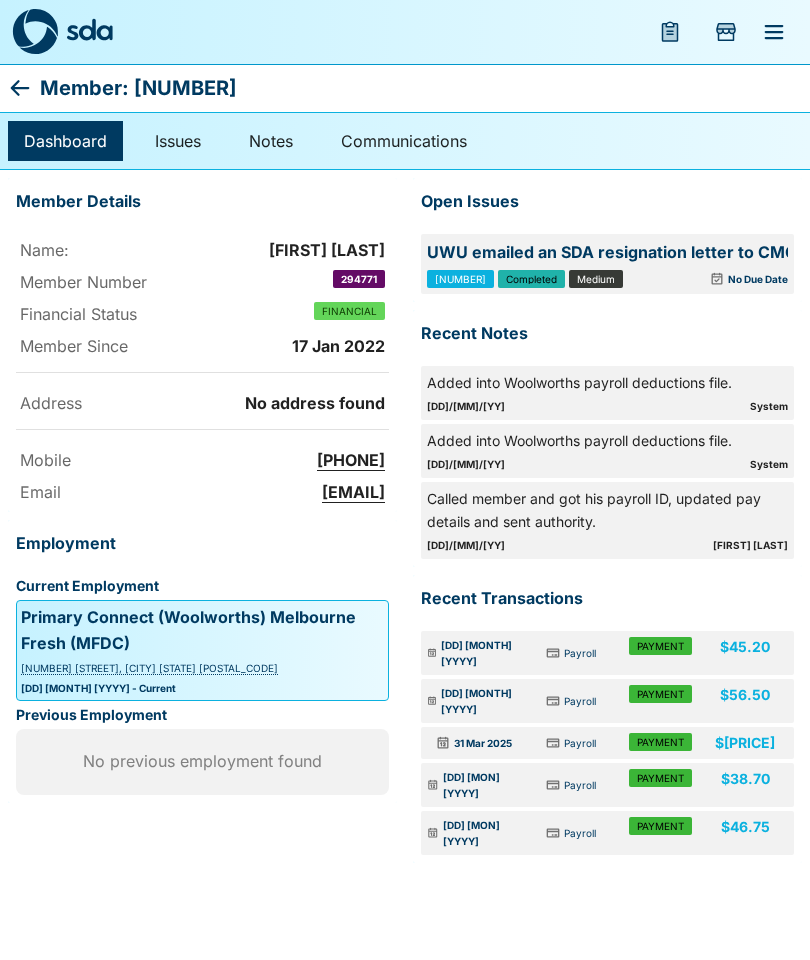 click on "Member: 294771 Dashboard Issues Notes Communications Member Details Name: [FIRST] [LAST] Member Number 294771 Financial Status FINANCIAL Member Since [DD] [MON] [YYYY] Address No address found Mobile [PHONE] Email [EMAIL] Employment Current Employment Primary Connect (Woolworths) Melbourne Fresh (MFDC) [NUMBER] [STREET], [CITY] [STATE] [POSTAL_CODE] [DD] [MON] [YYYY] - Current Previous Employment No previous employment found Recent Communications Accident Insurance 2025 [DD] [MON] [YYYY] Member Benefits & Services 0 SDA Accident Insurance Scheme 2025 Accident Insurance 2025 [DD] [MON] [YYYY] Member Benefits & Services 0 SDA Accident Insurance Scheme 2025 Apple Watch Competition 2025 [DD] [MON] [YYYY] Informational 0 Apple Watch Competition 2025 MFDC Joint Consultative Committee (JCC) - 10062025 [DD] [MON] [YYYY] Agreement Updates 0 MFDC - JCC - 10062025 Federal Govt Wage Increase Submission 2025 [DD] [MON] [YYYY] Wage Increases 0 Federal Govt Wage Increase Submission Comms 2025 Open Issues #68962 Completed Medium No Due Date 0" at bounding box center (405, 435) 